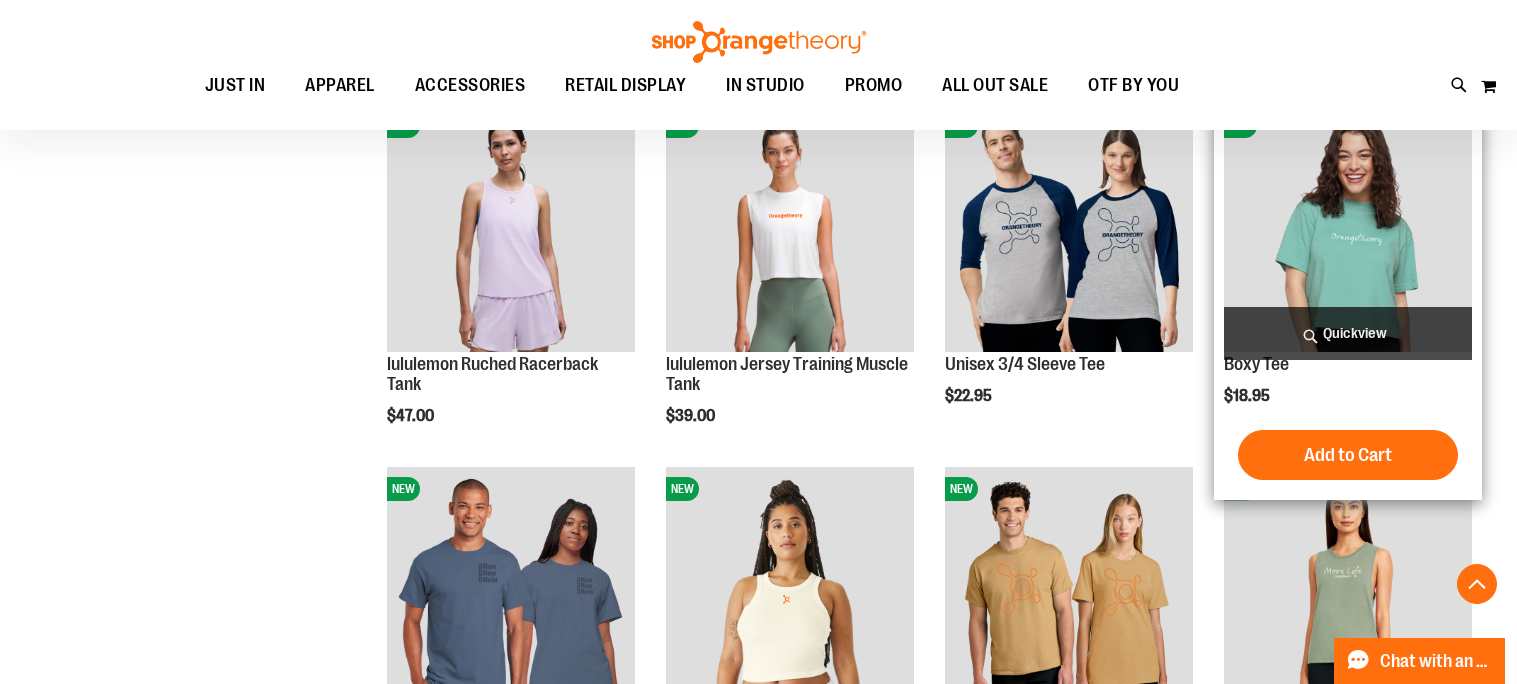 scroll, scrollTop: 0, scrollLeft: 0, axis: both 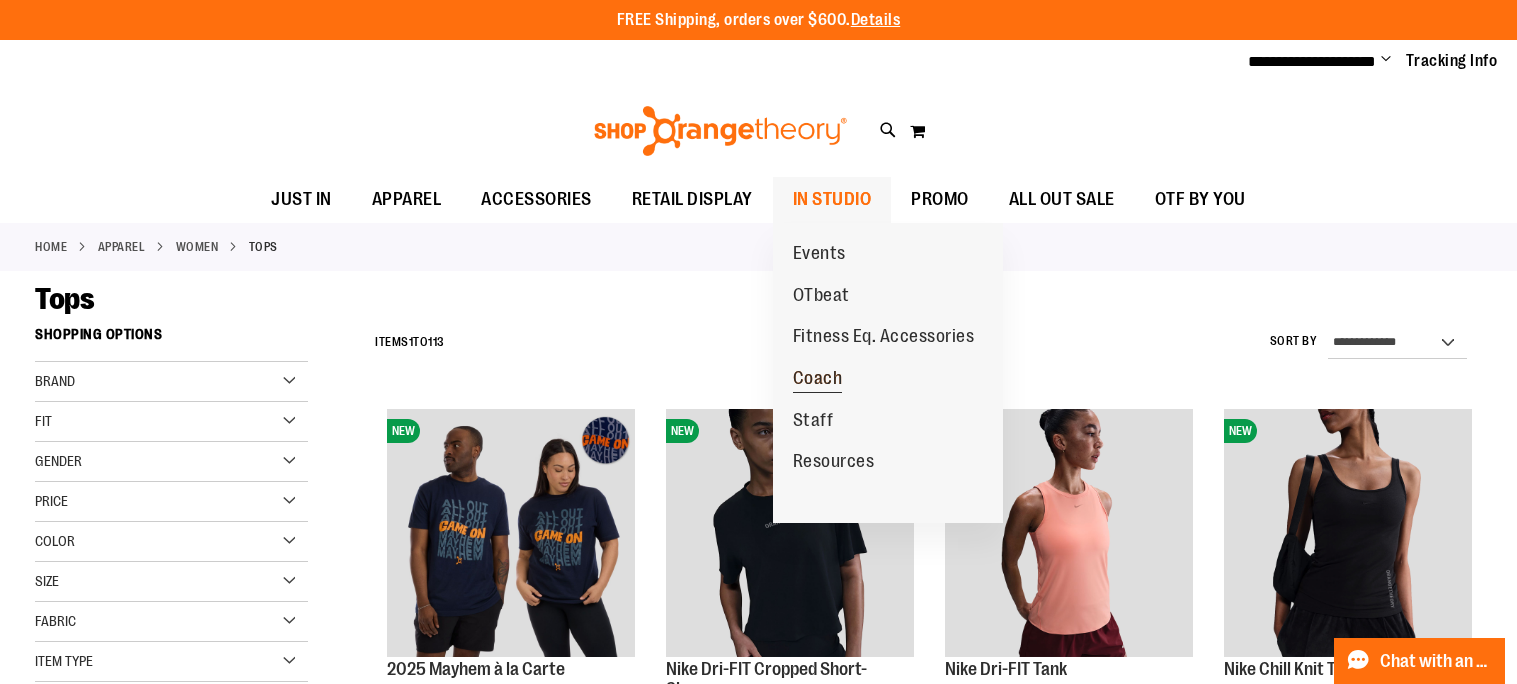 type on "**********" 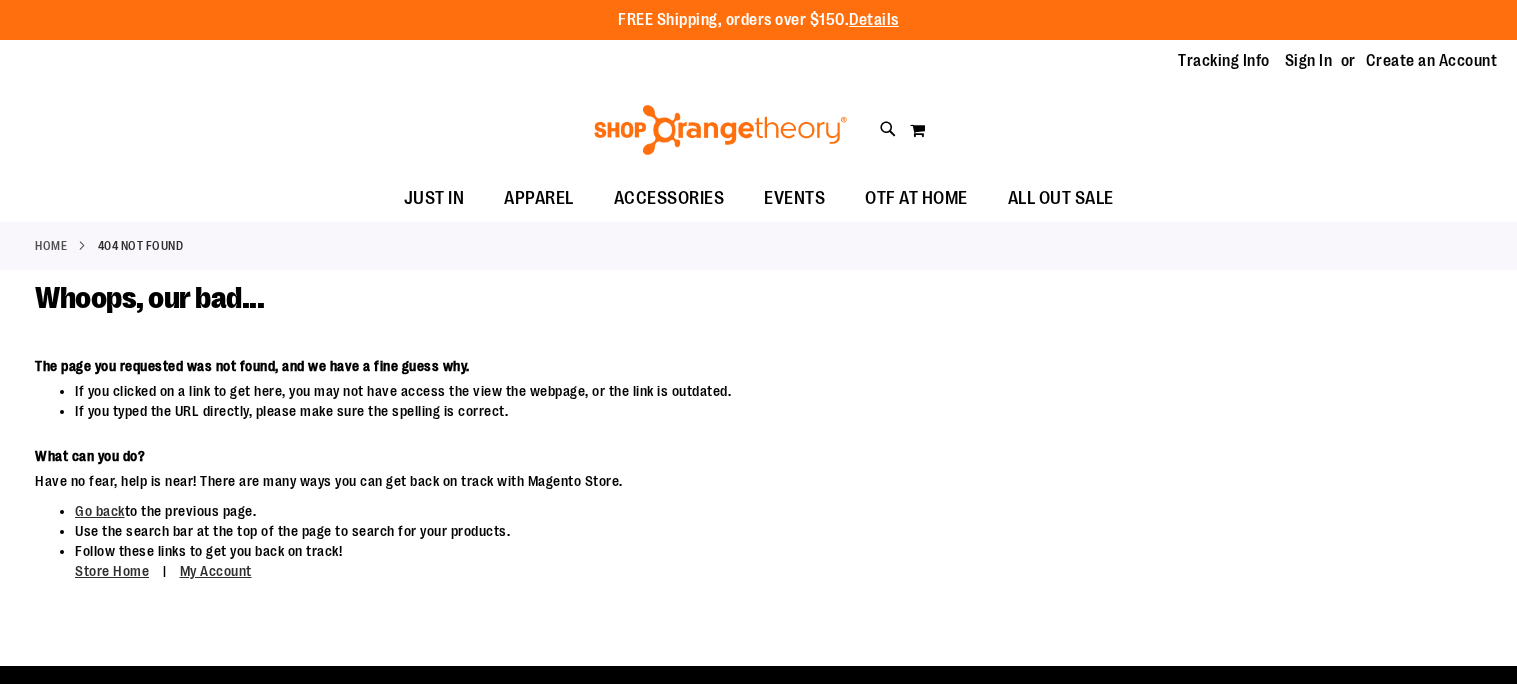 scroll, scrollTop: 0, scrollLeft: 0, axis: both 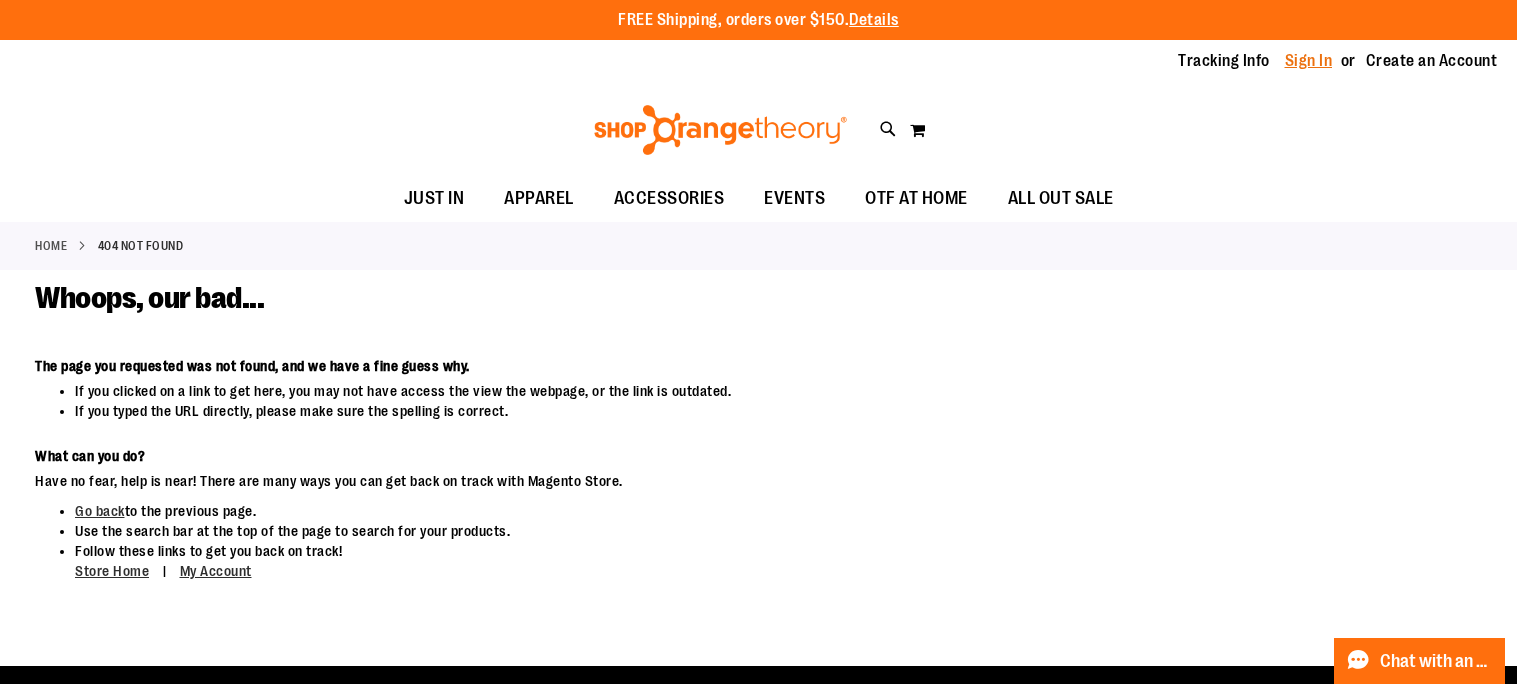 type on "**********" 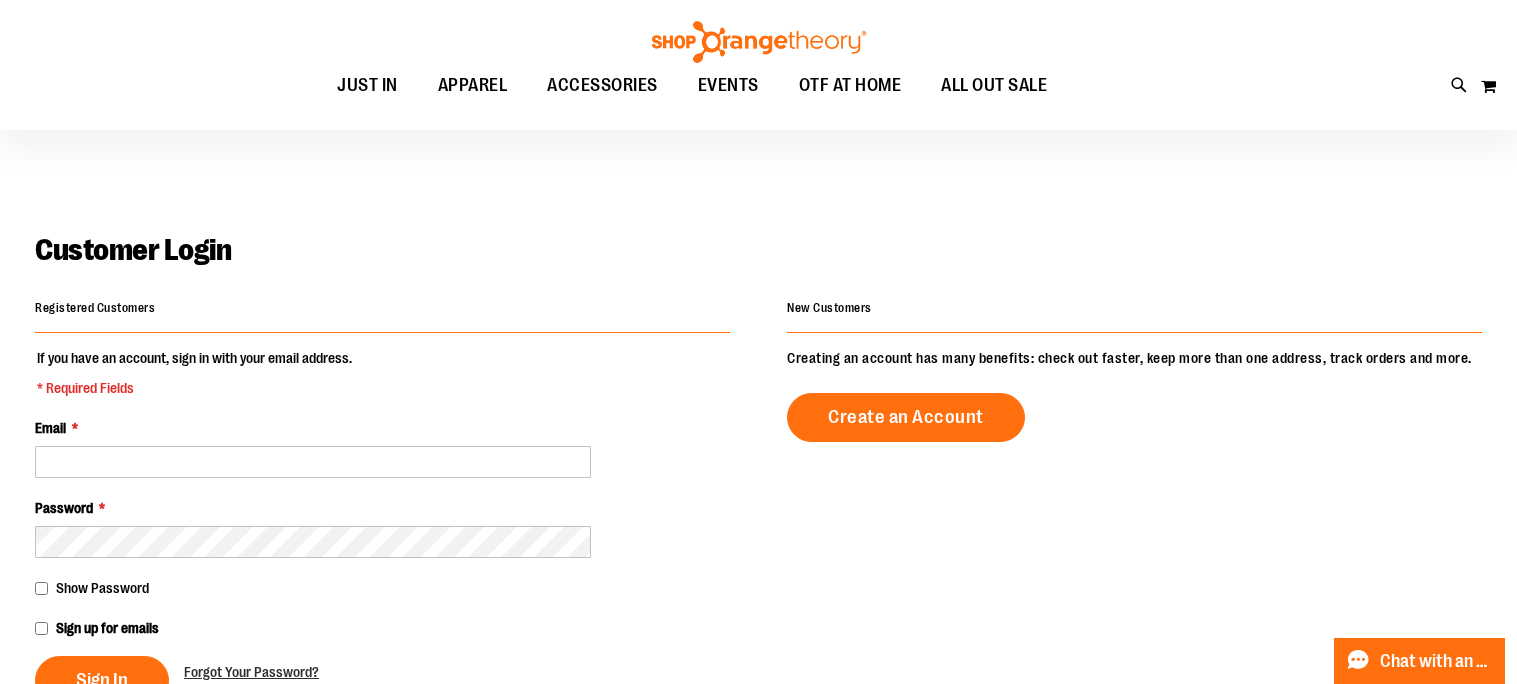 scroll, scrollTop: 149, scrollLeft: 0, axis: vertical 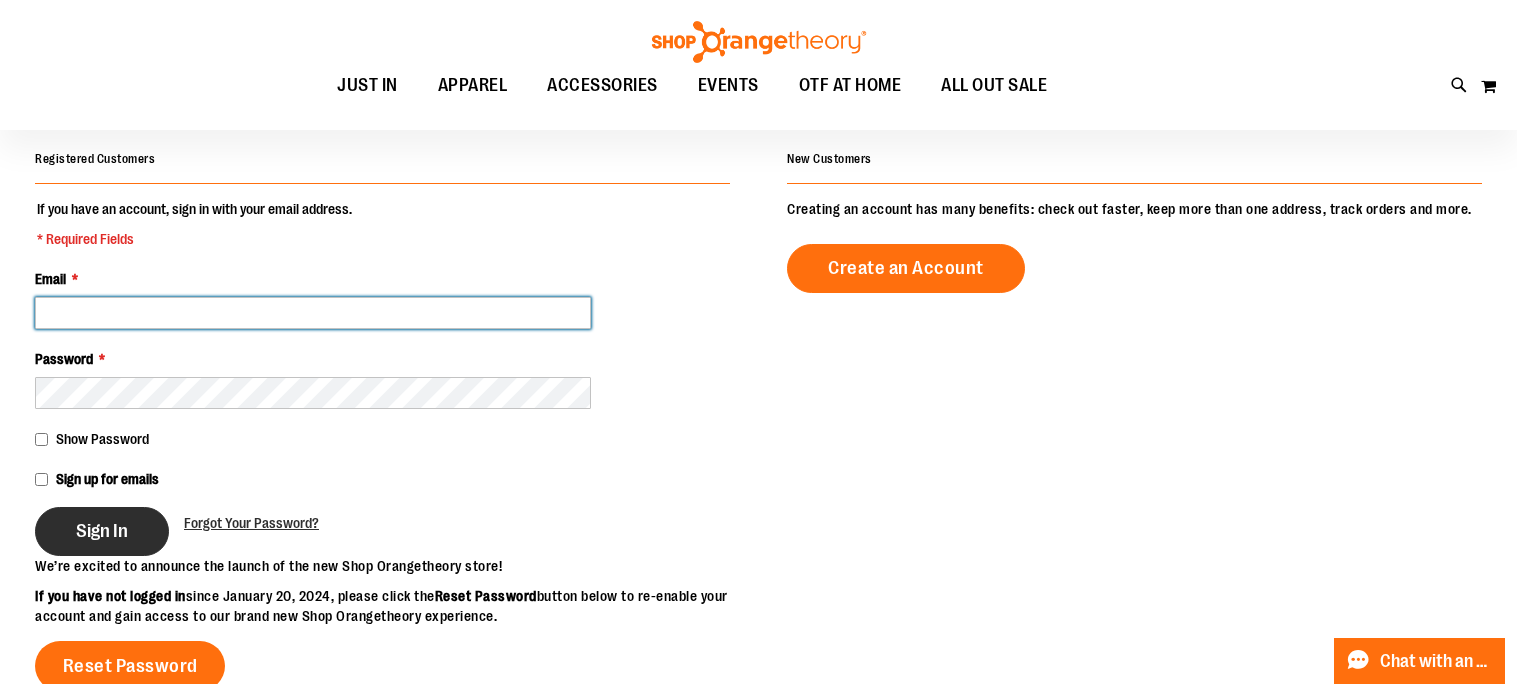 type on "**********" 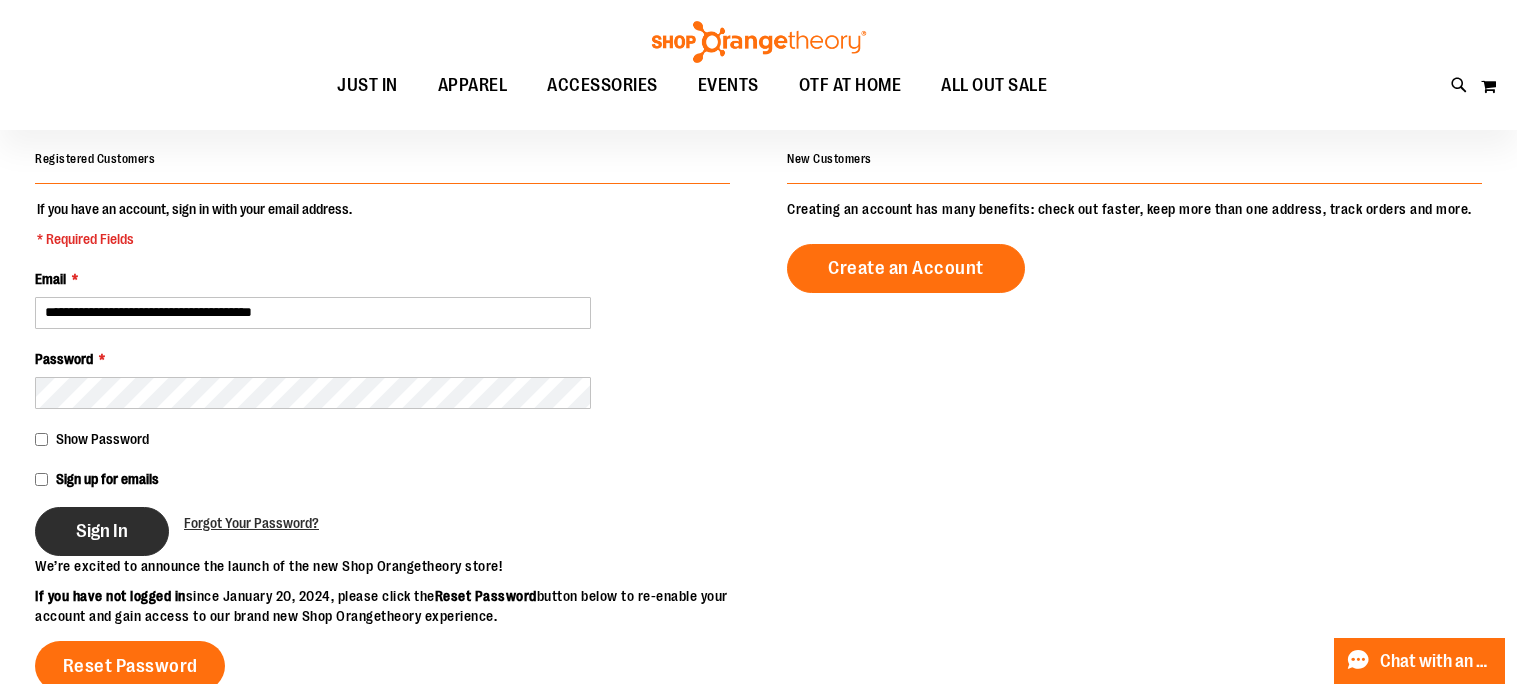 type on "**********" 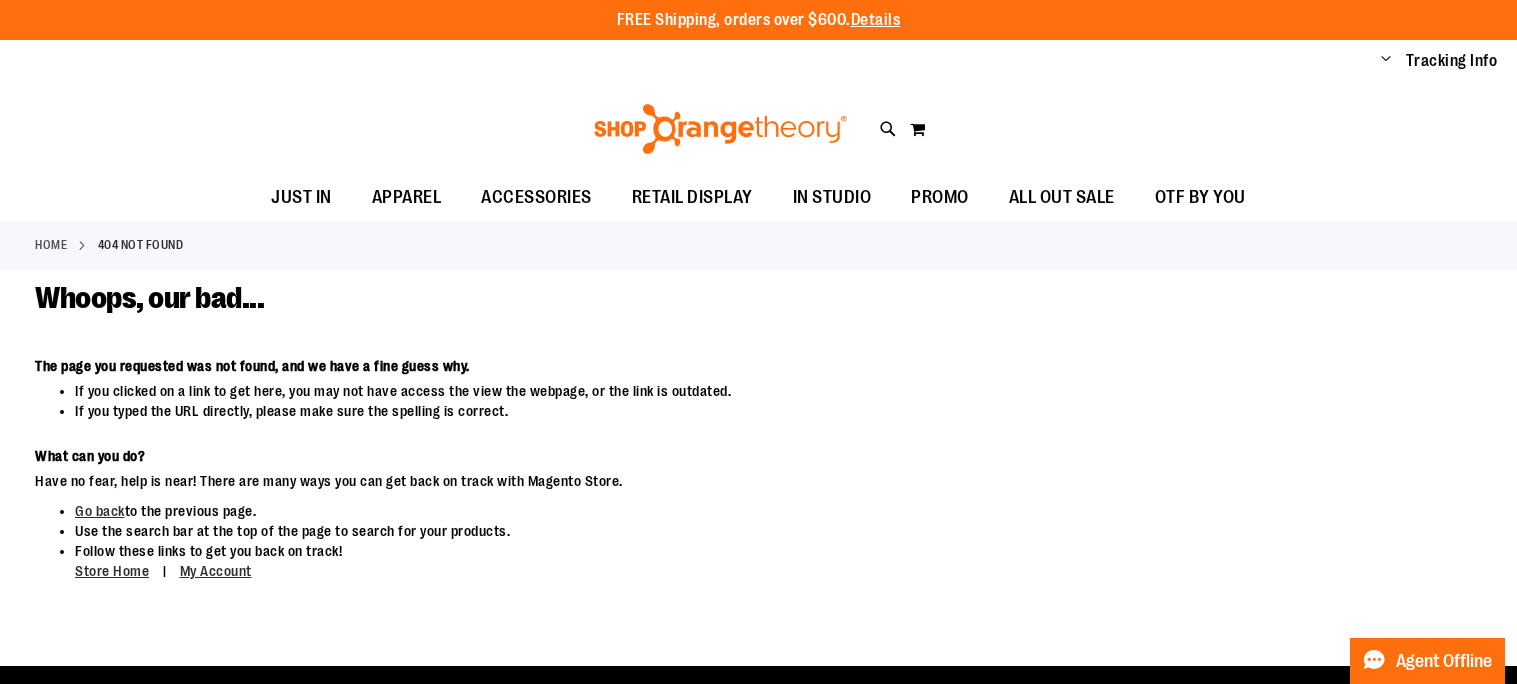scroll, scrollTop: 0, scrollLeft: 0, axis: both 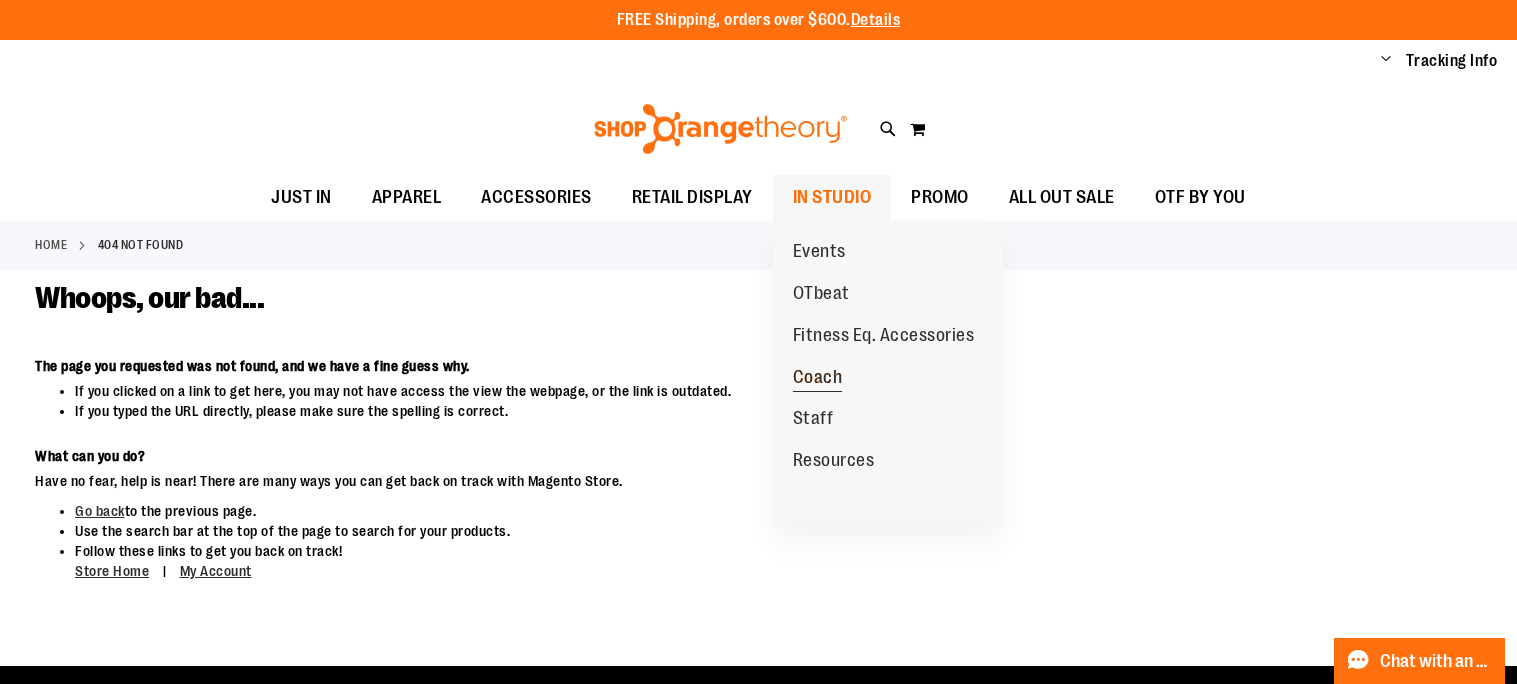 type on "**********" 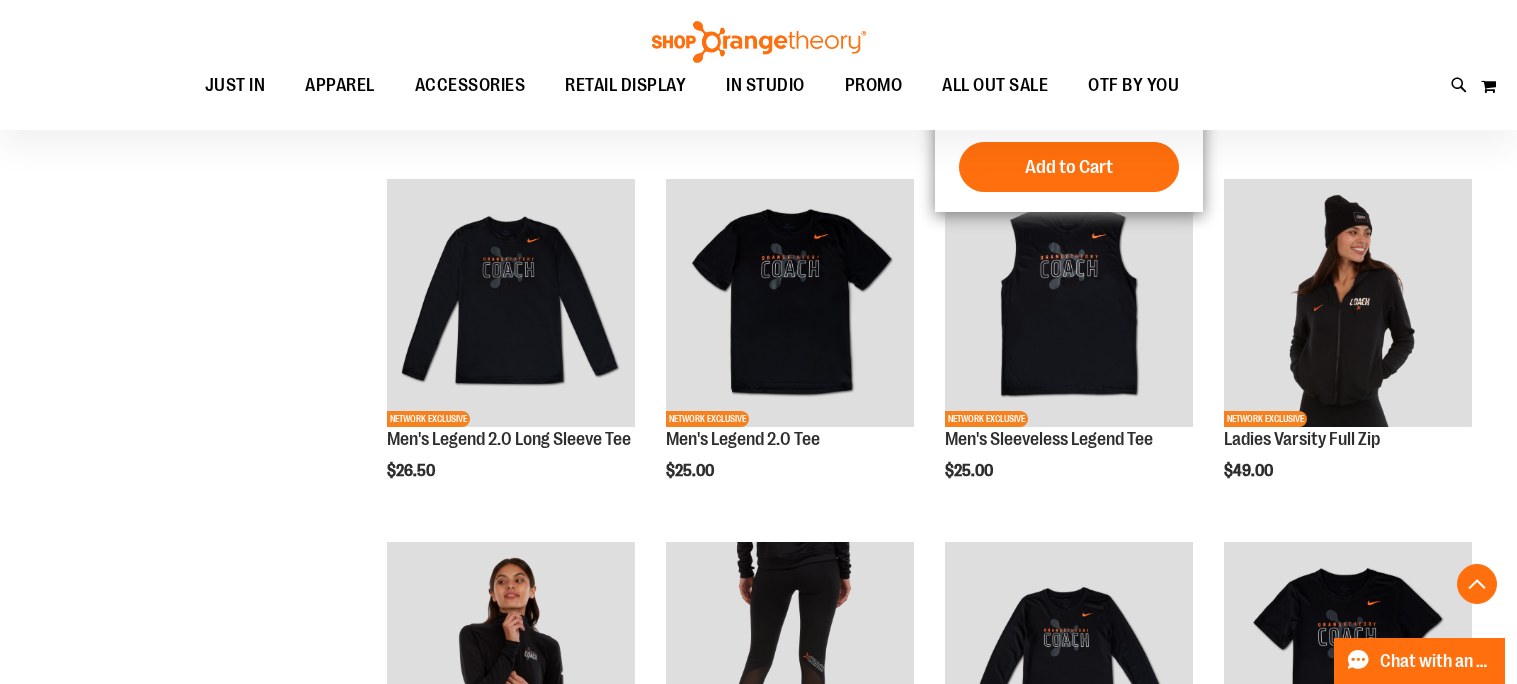 scroll, scrollTop: 372, scrollLeft: 0, axis: vertical 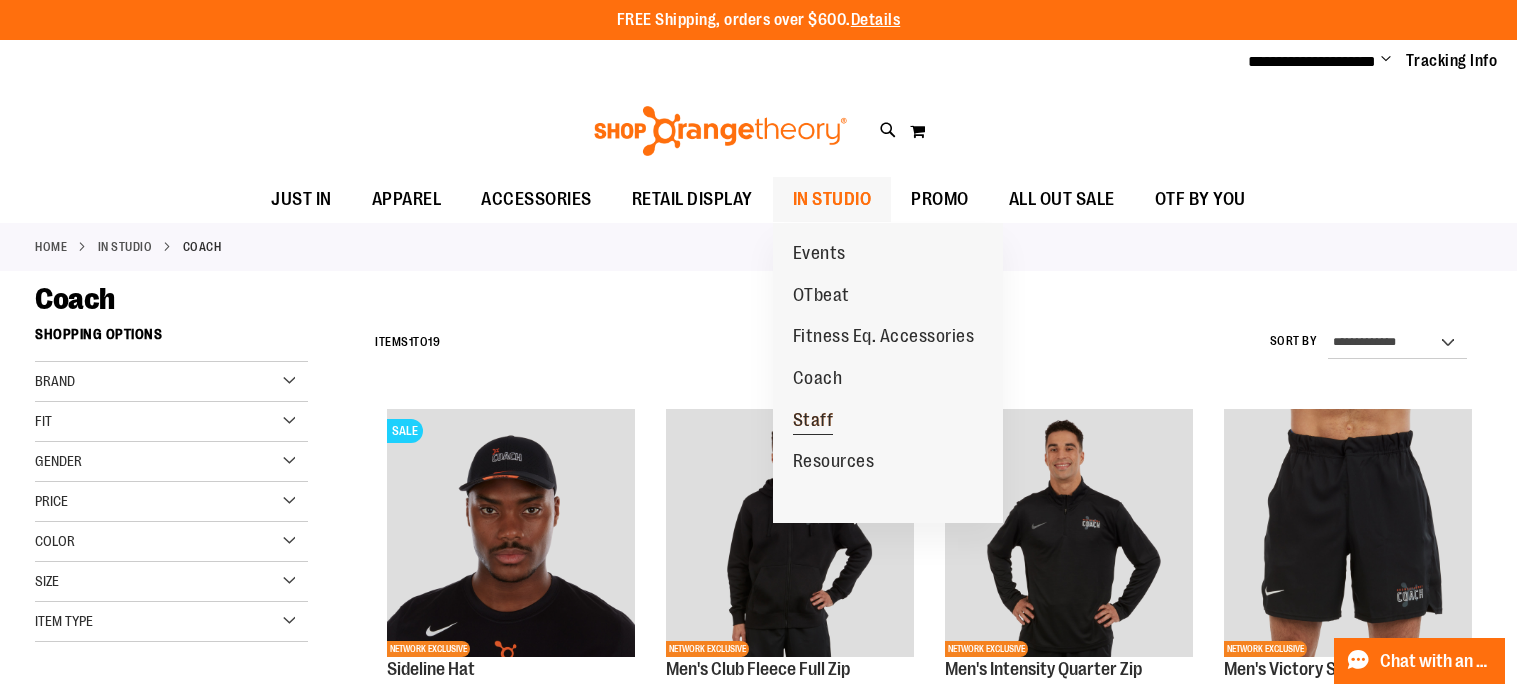 type on "**********" 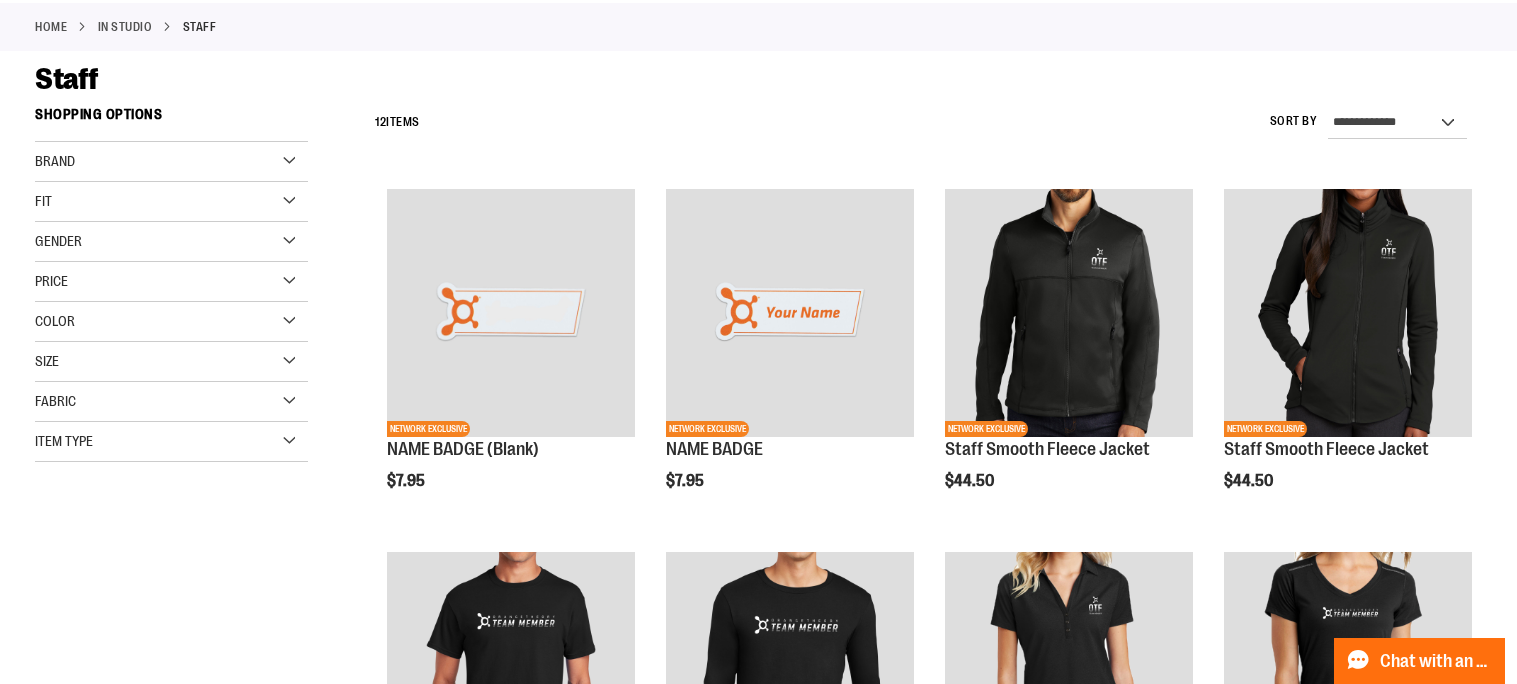 scroll, scrollTop: 0, scrollLeft: 0, axis: both 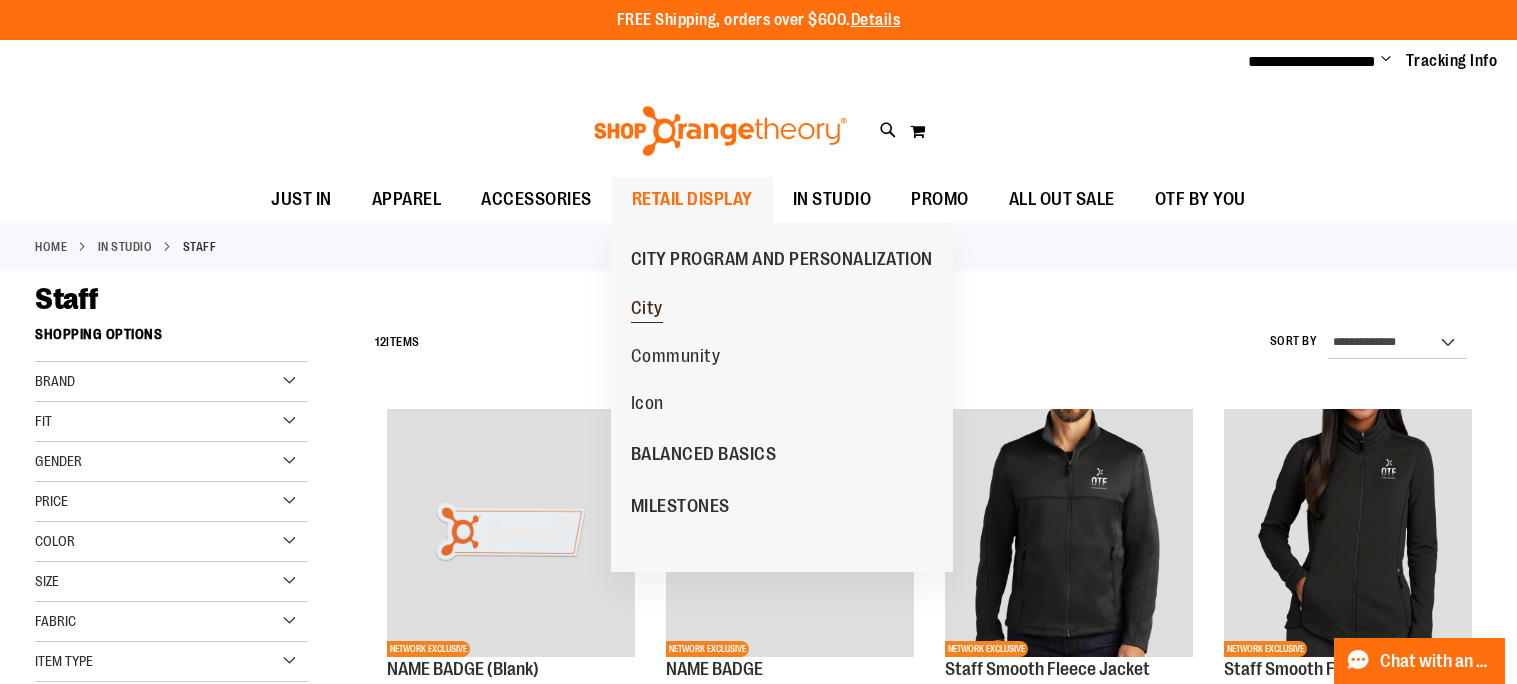 type on "**********" 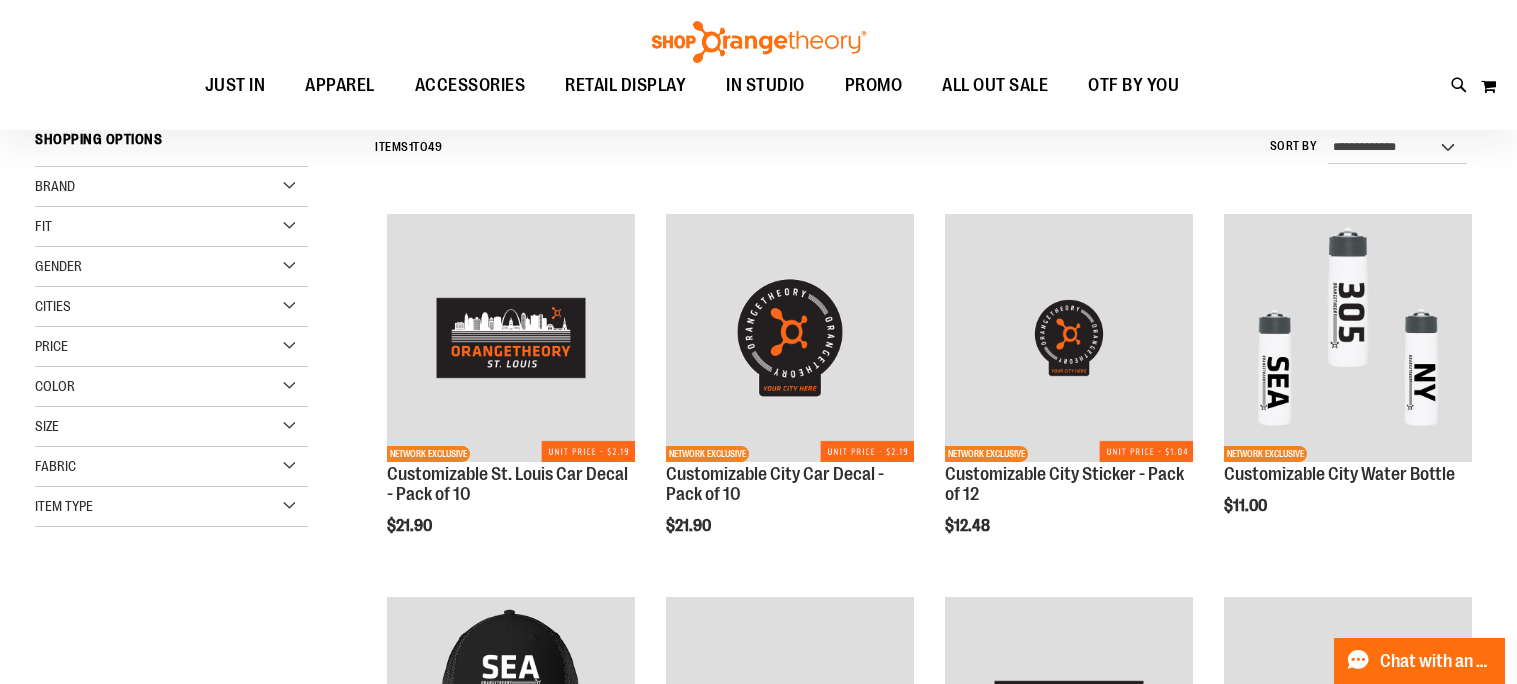 scroll, scrollTop: 185, scrollLeft: 0, axis: vertical 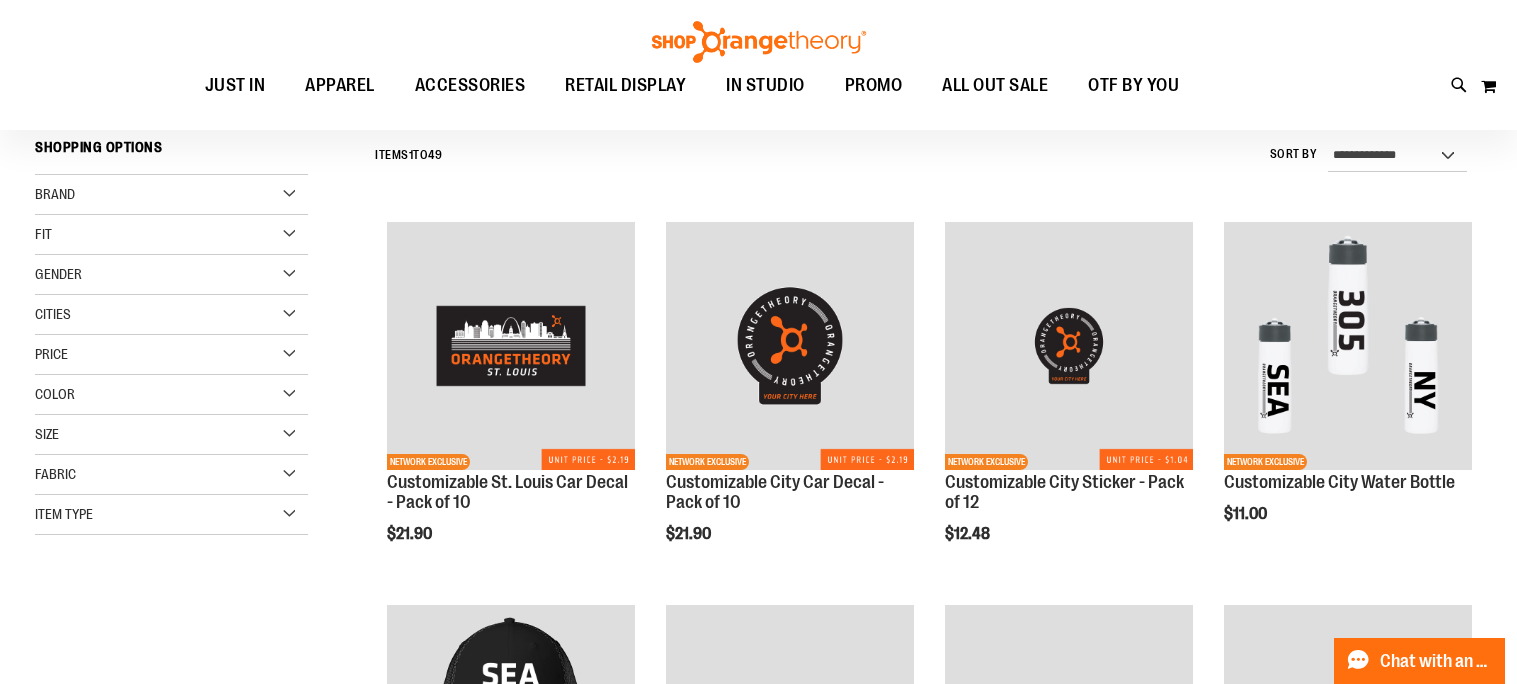 type on "**********" 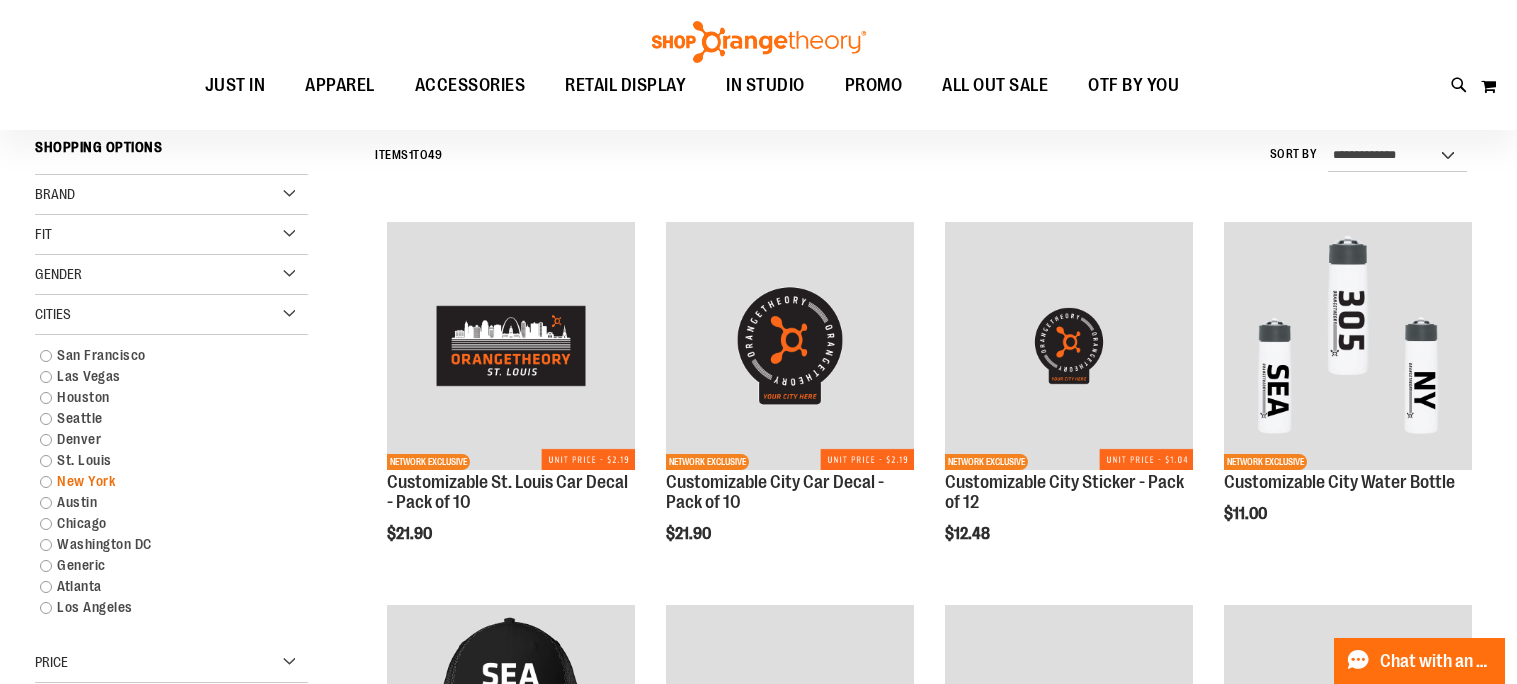 scroll, scrollTop: 245, scrollLeft: 0, axis: vertical 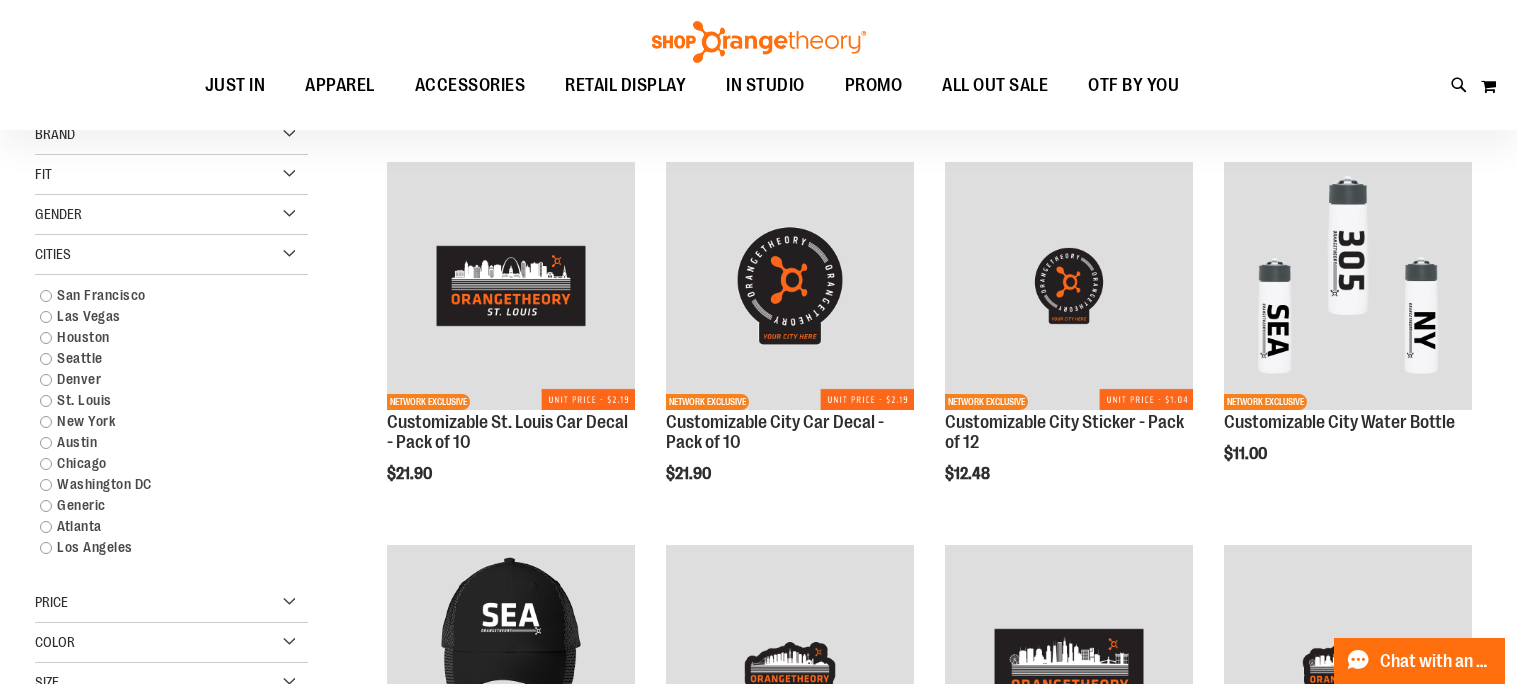 click on "Cities" at bounding box center [171, 255] 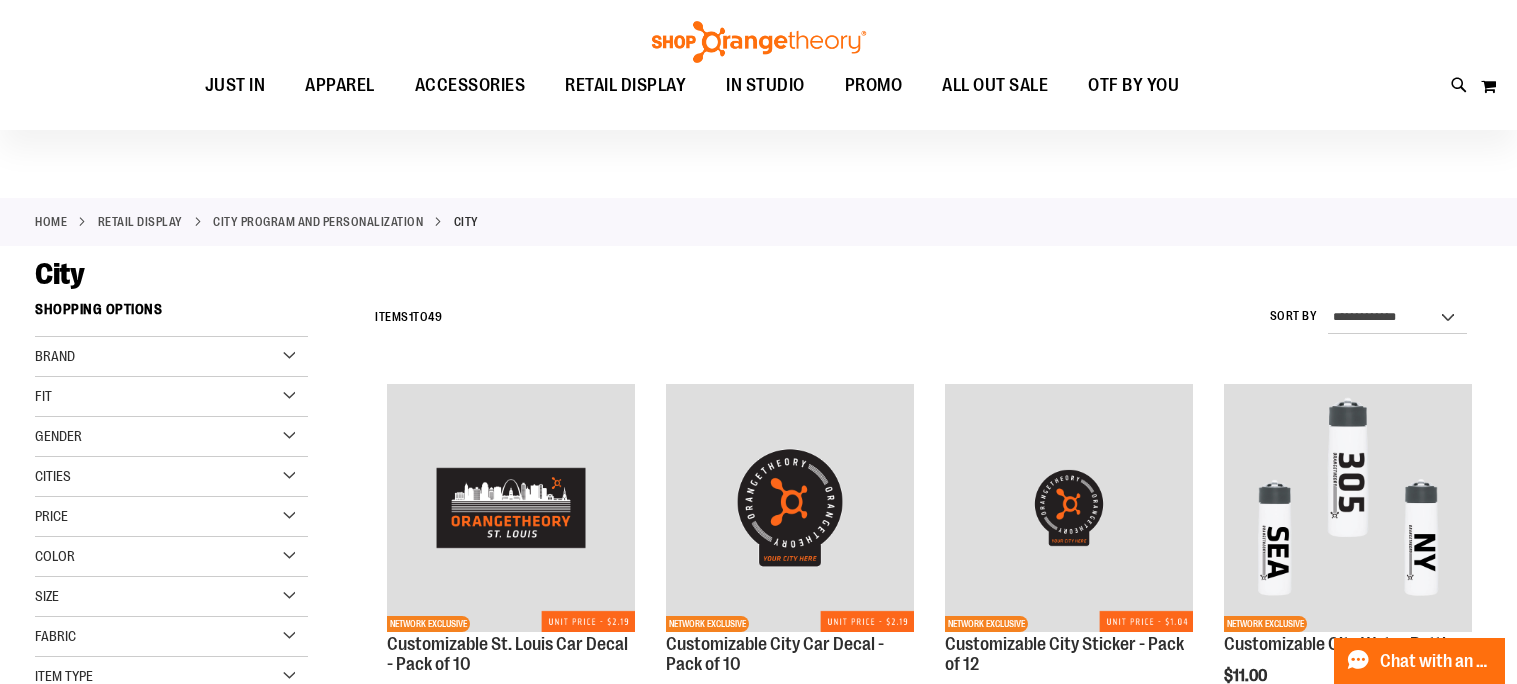 scroll, scrollTop: 0, scrollLeft: 0, axis: both 